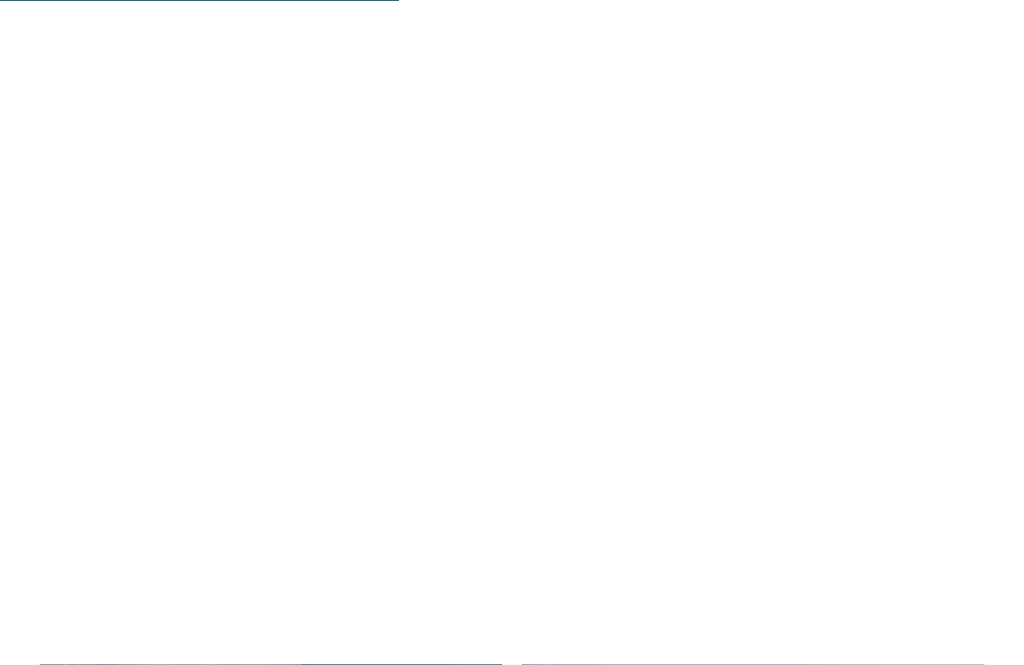 scroll, scrollTop: 2802, scrollLeft: 0, axis: vertical 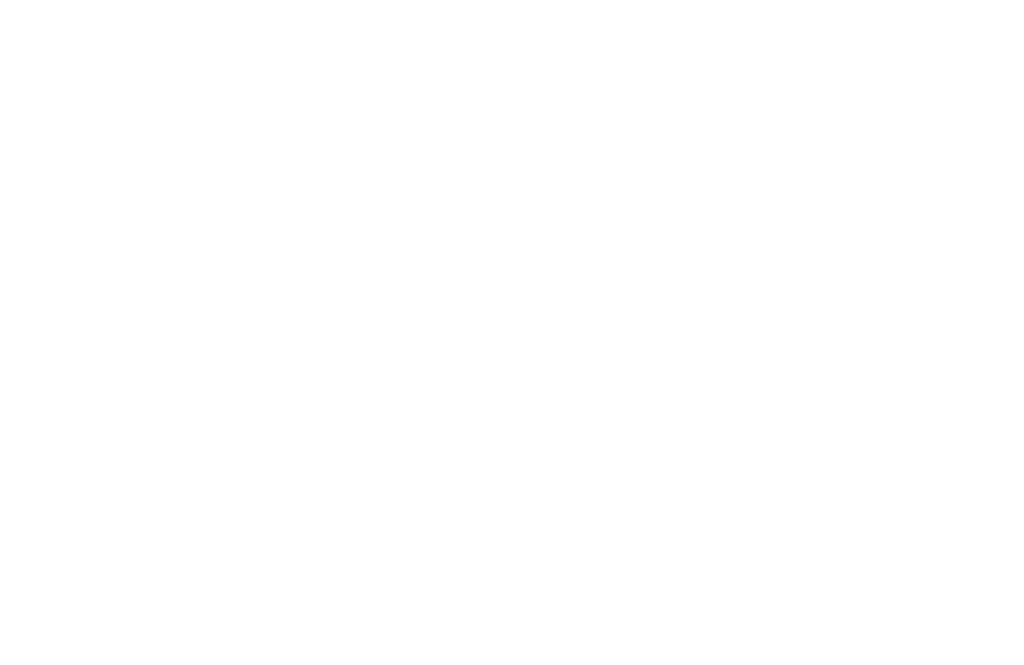 click on "Kleinen Moment noch – die Webseite wird geladen …
DE
IT" at bounding box center [512, 5156] 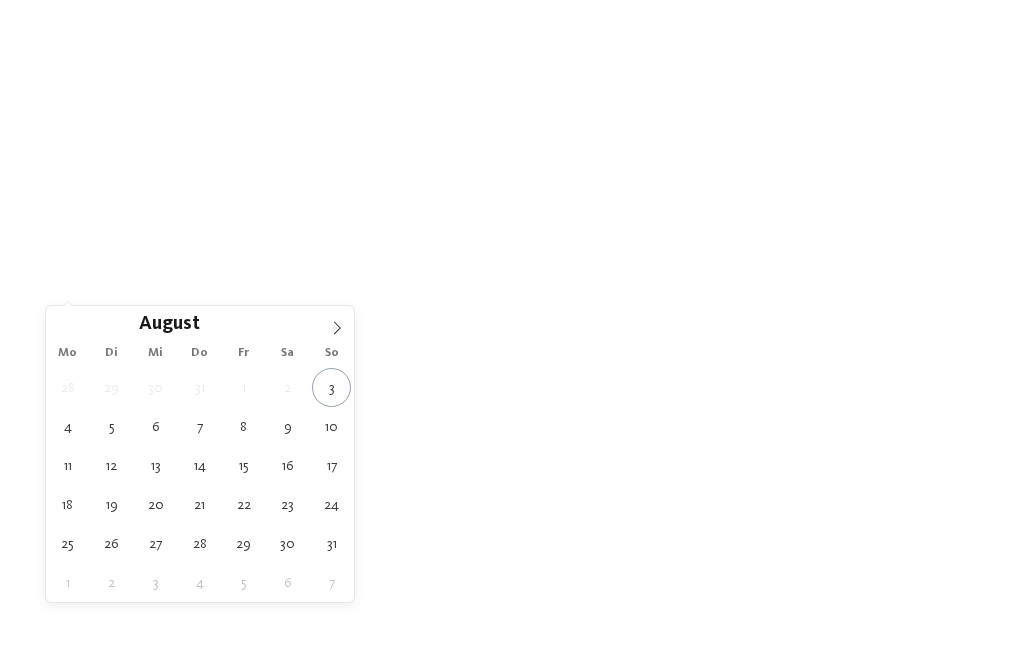 click at bounding box center (337, 323) 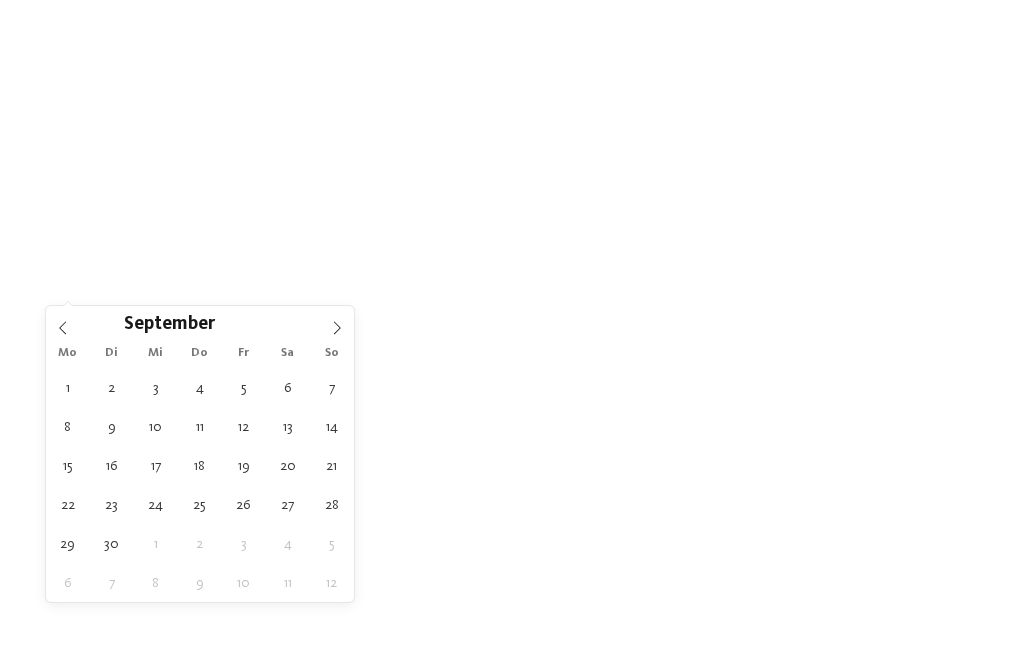 type on "01.09.2025" 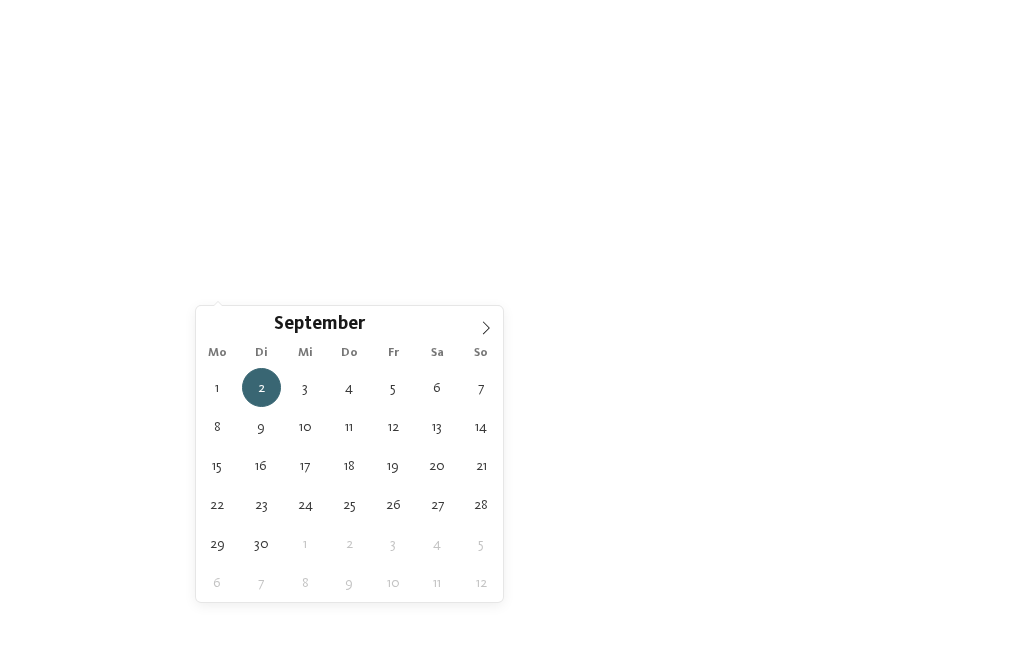 type on "06.09.2025" 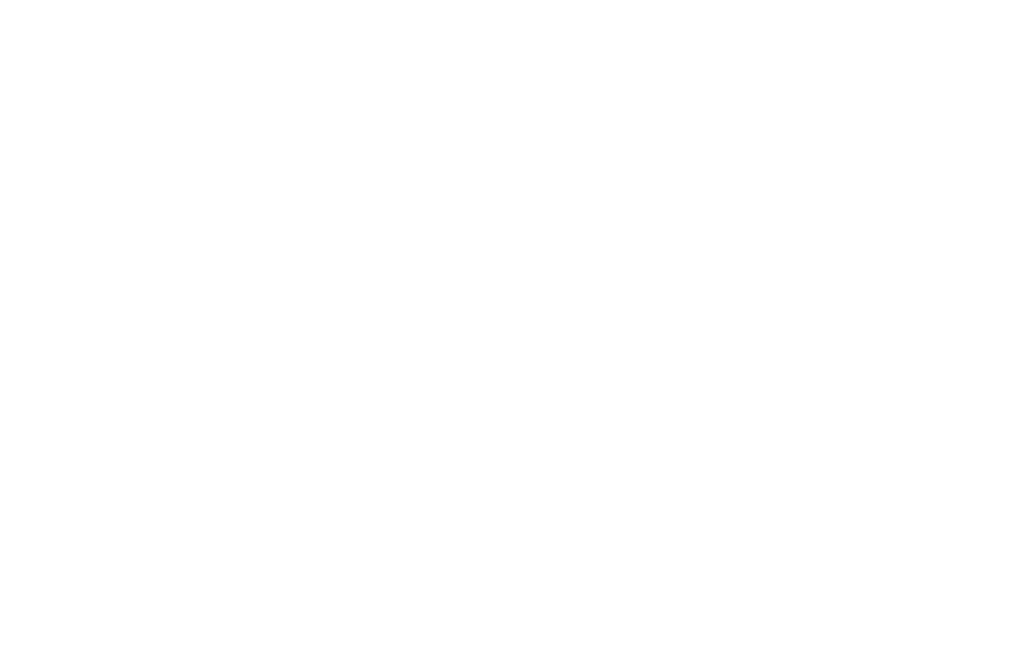 click on "Family Experiences" at bounding box center (716, 289) 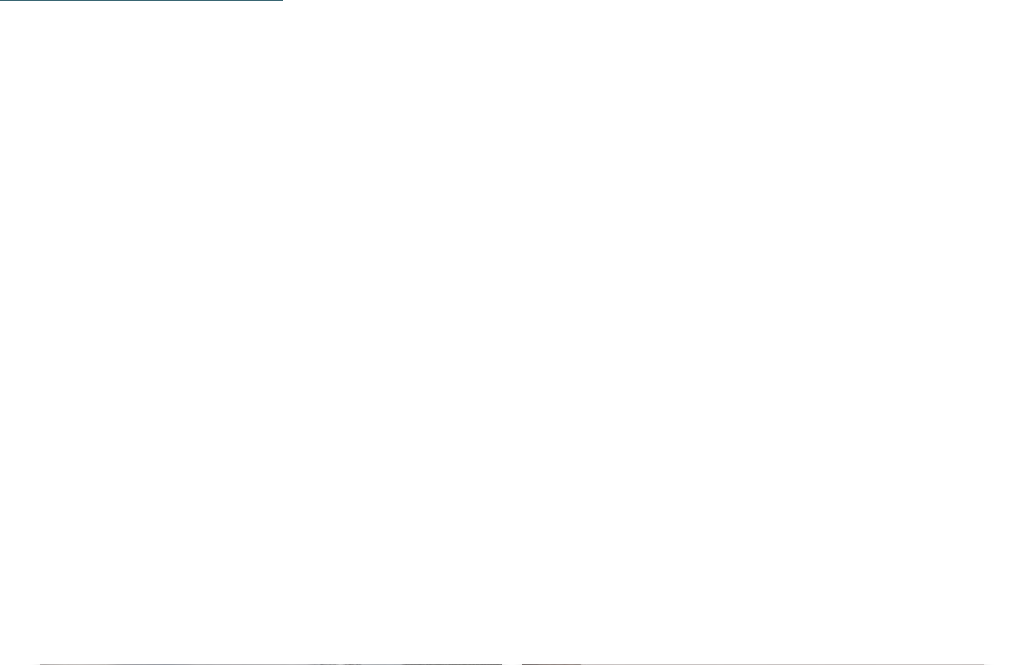 scroll, scrollTop: 1184, scrollLeft: 0, axis: vertical 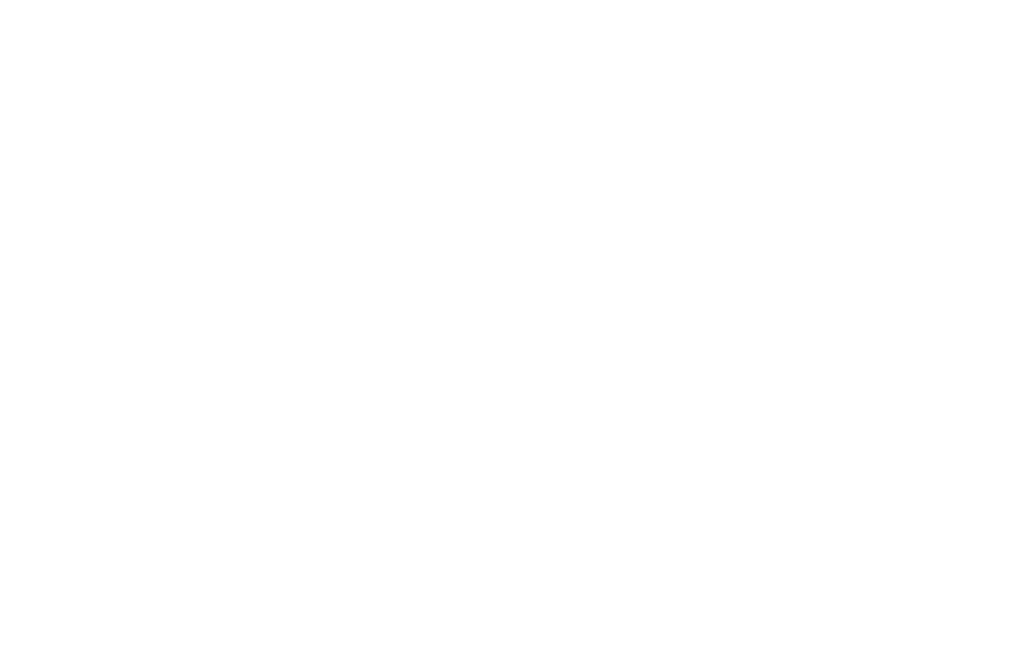 click on "Family Resort Rainer ****ˢ" at bounding box center (665, 328) 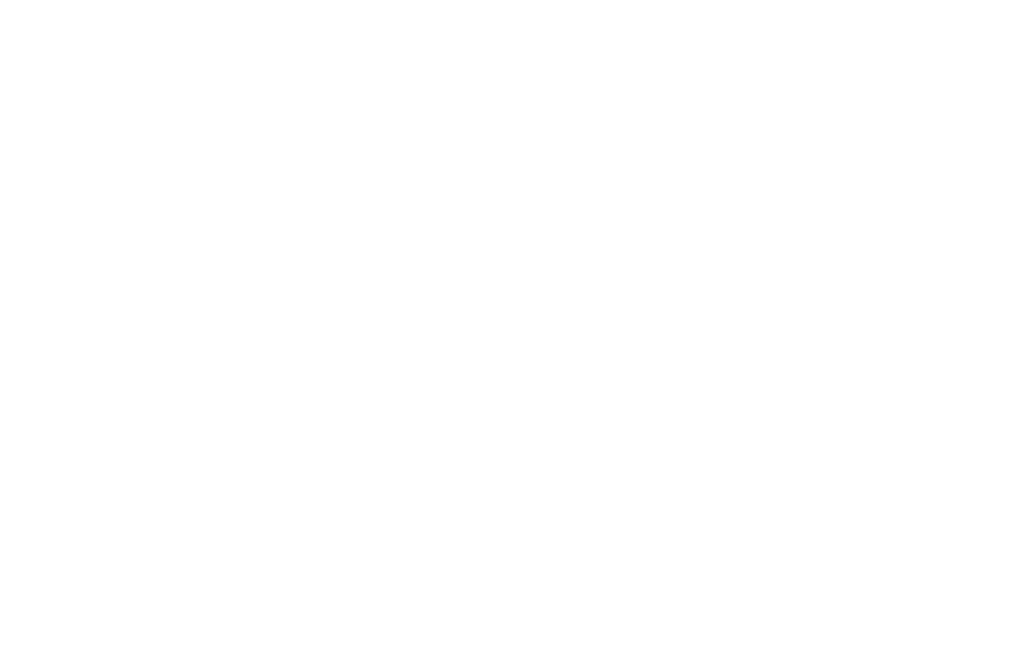 scroll, scrollTop: 1684, scrollLeft: 0, axis: vertical 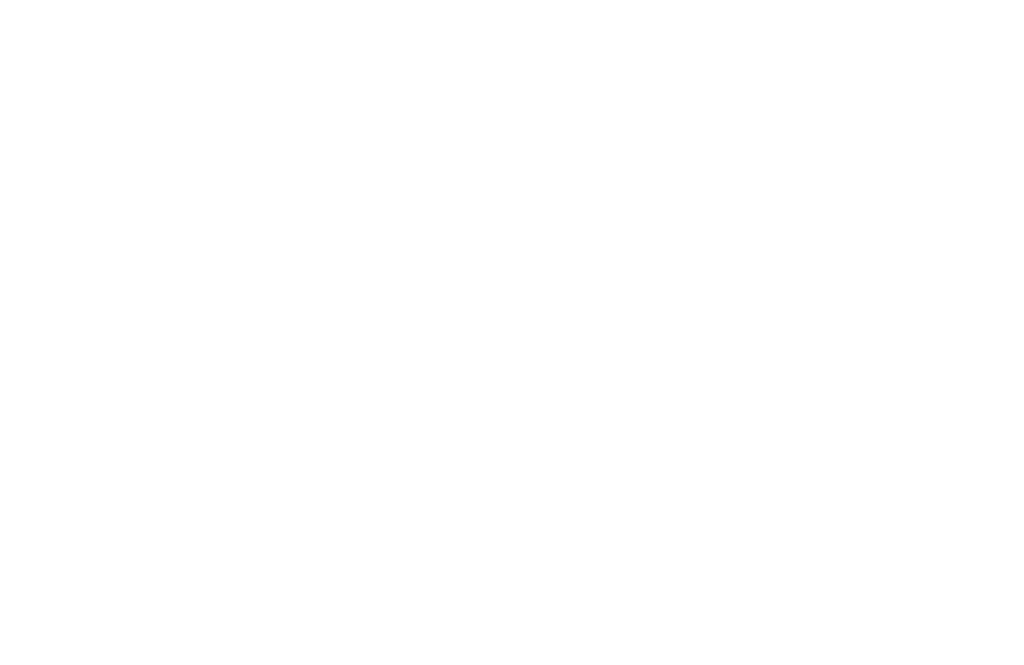 click at bounding box center [753, 243] 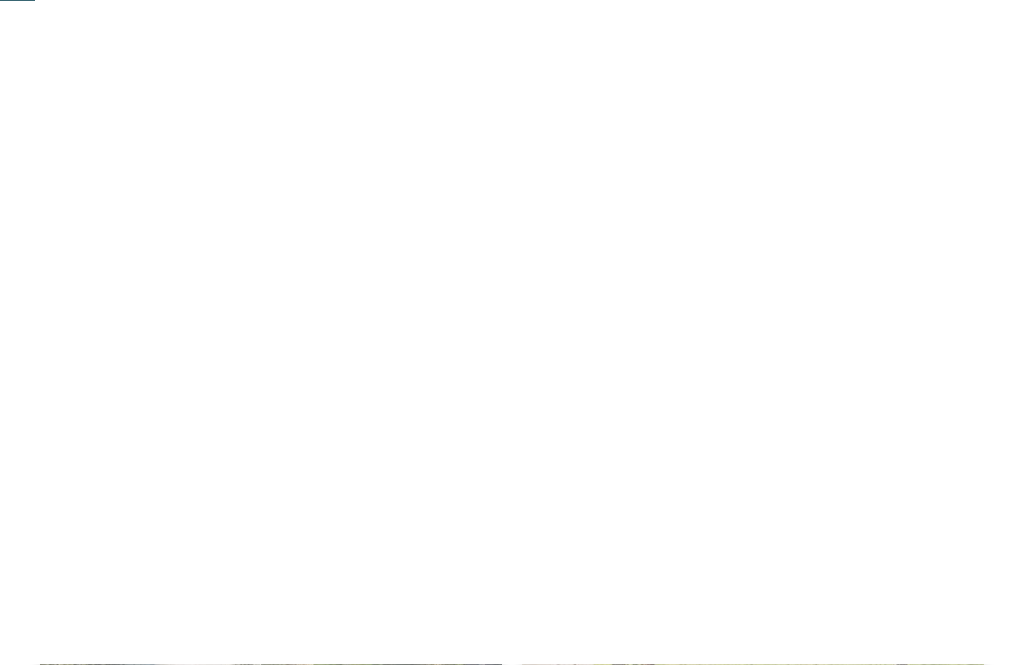 scroll, scrollTop: 156, scrollLeft: 0, axis: vertical 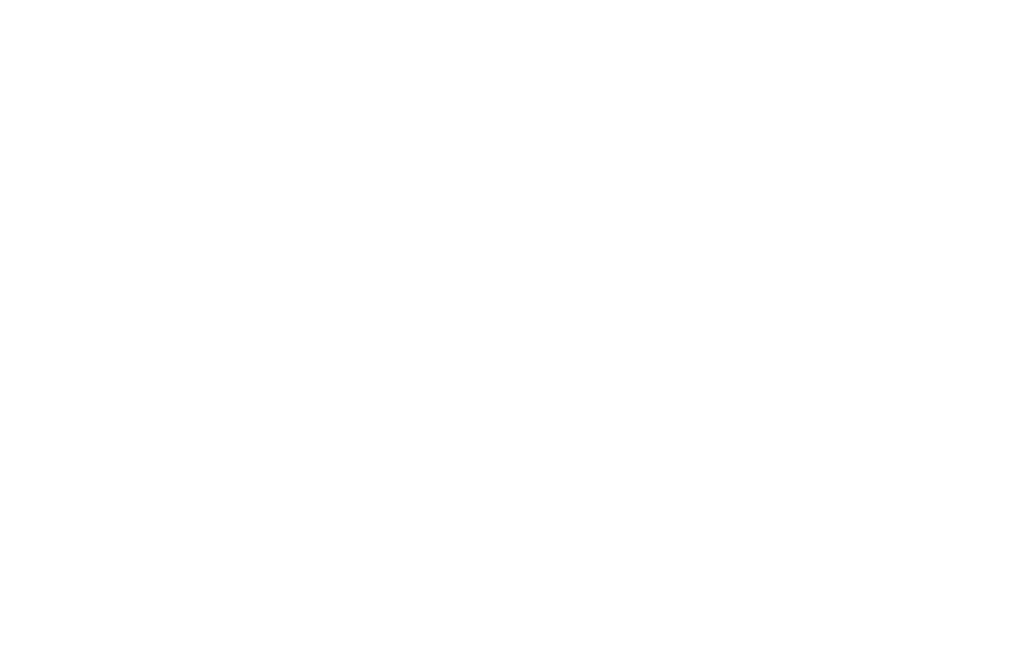 click on "Meine Wünsche" at bounding box center [567, 254] 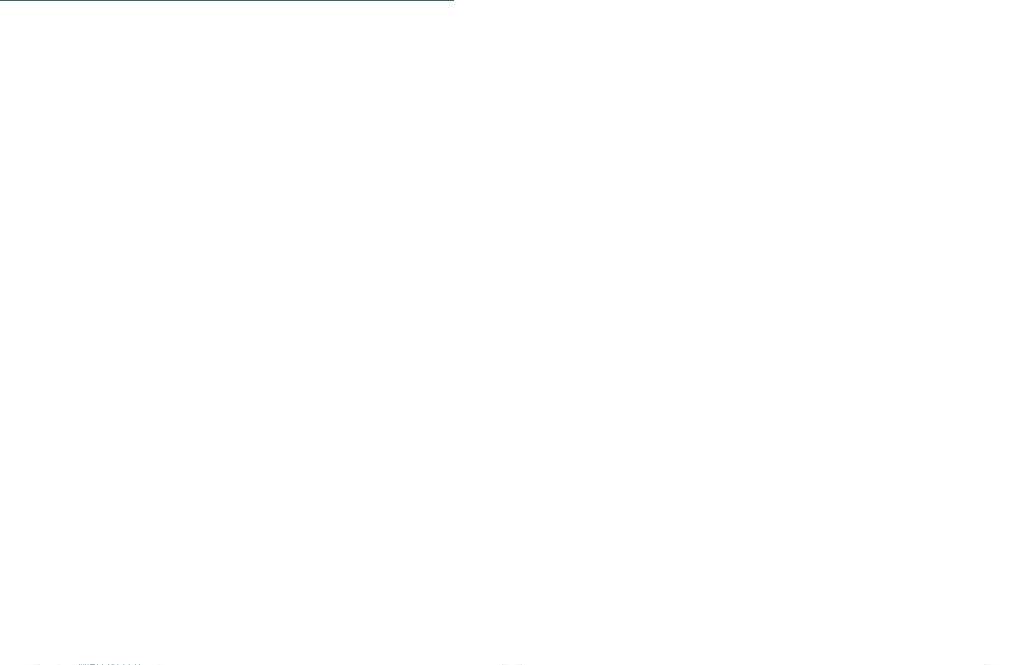 scroll, scrollTop: 4109, scrollLeft: 0, axis: vertical 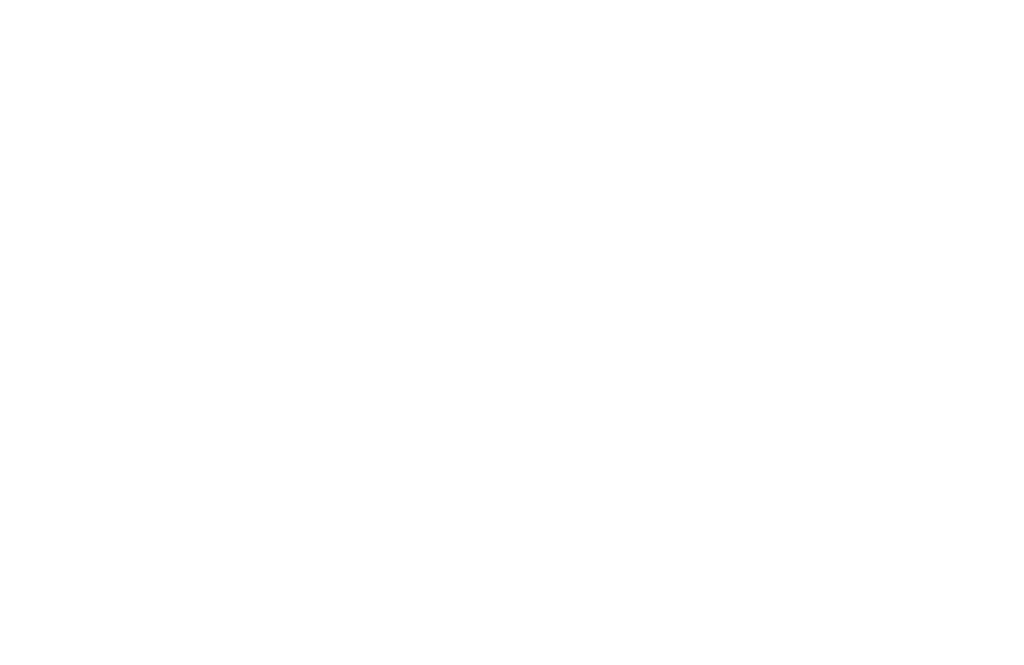 click on "linara mountain family stay ***" at bounding box center (691, 482) 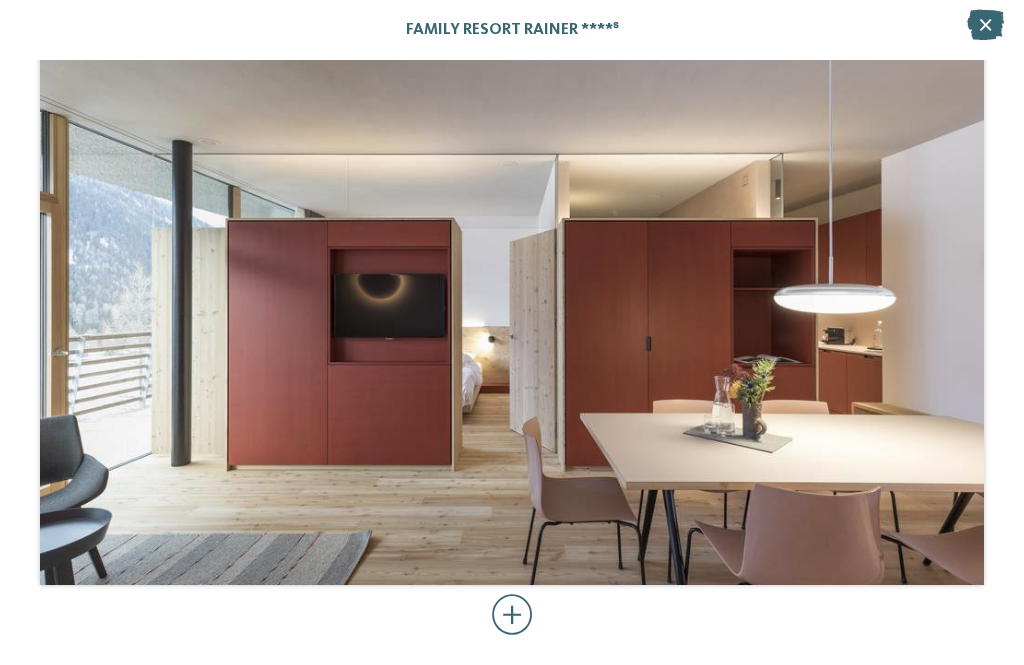 scroll, scrollTop: 7980, scrollLeft: 0, axis: vertical 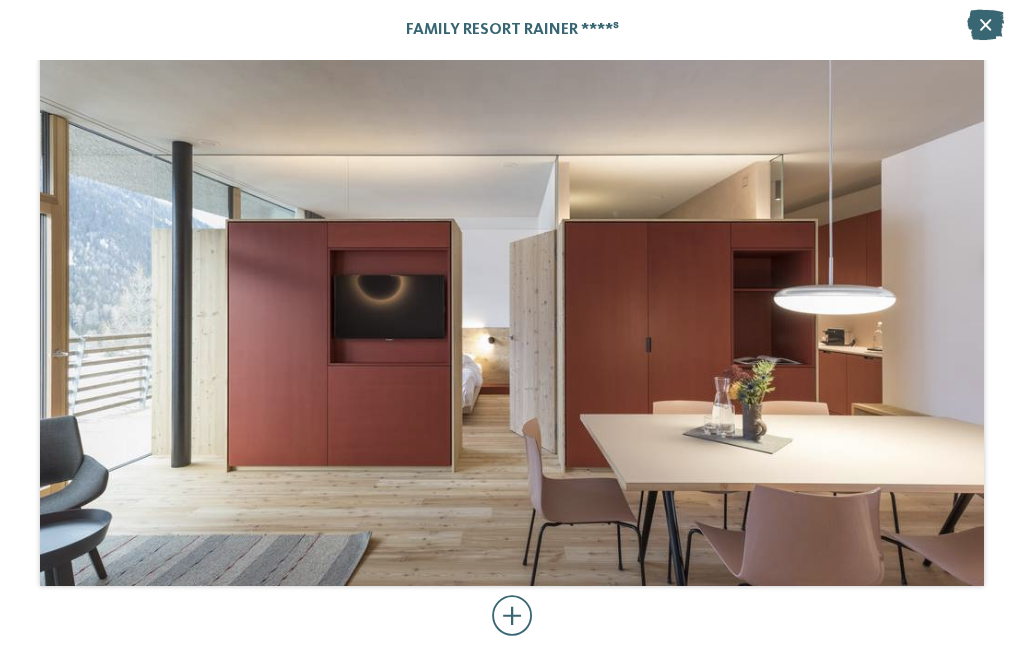 click at bounding box center (985, 25) 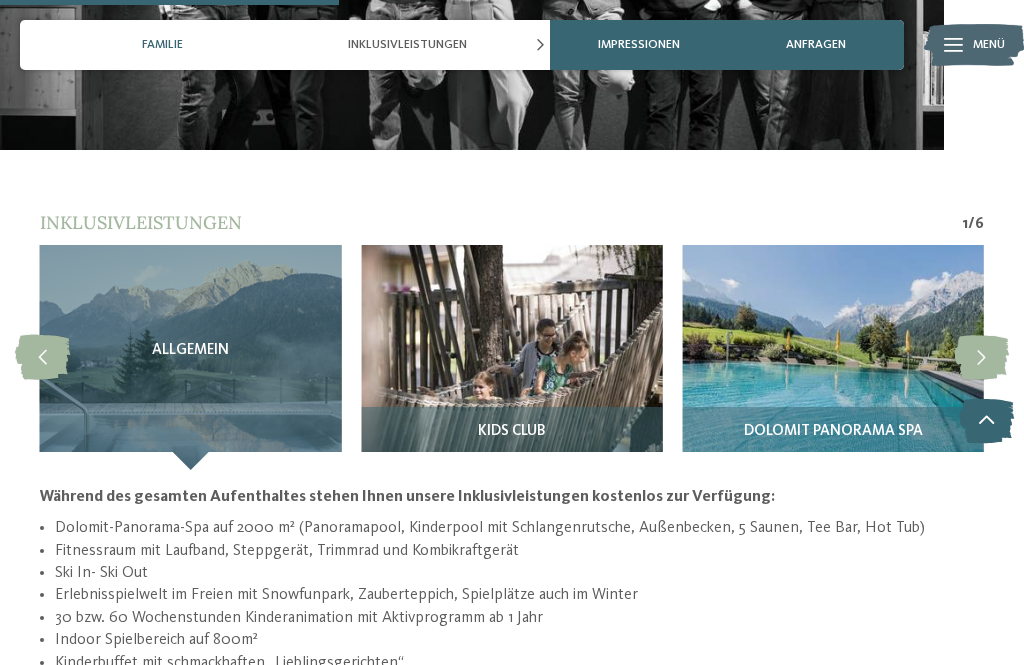 scroll, scrollTop: 2263, scrollLeft: 0, axis: vertical 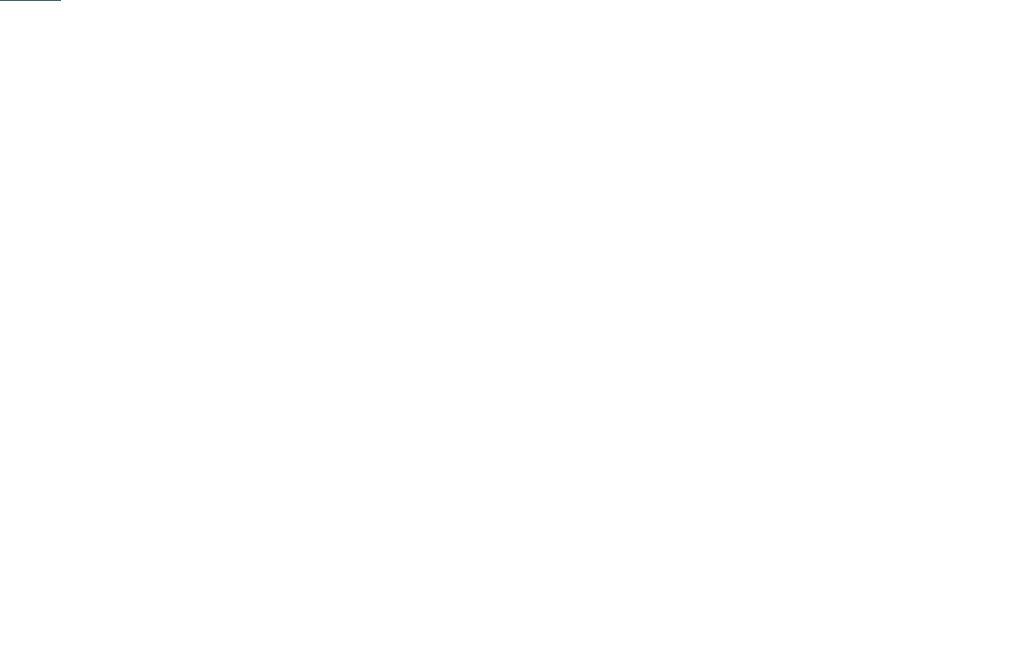 click on "Impressionen" at bounding box center [639, 45] 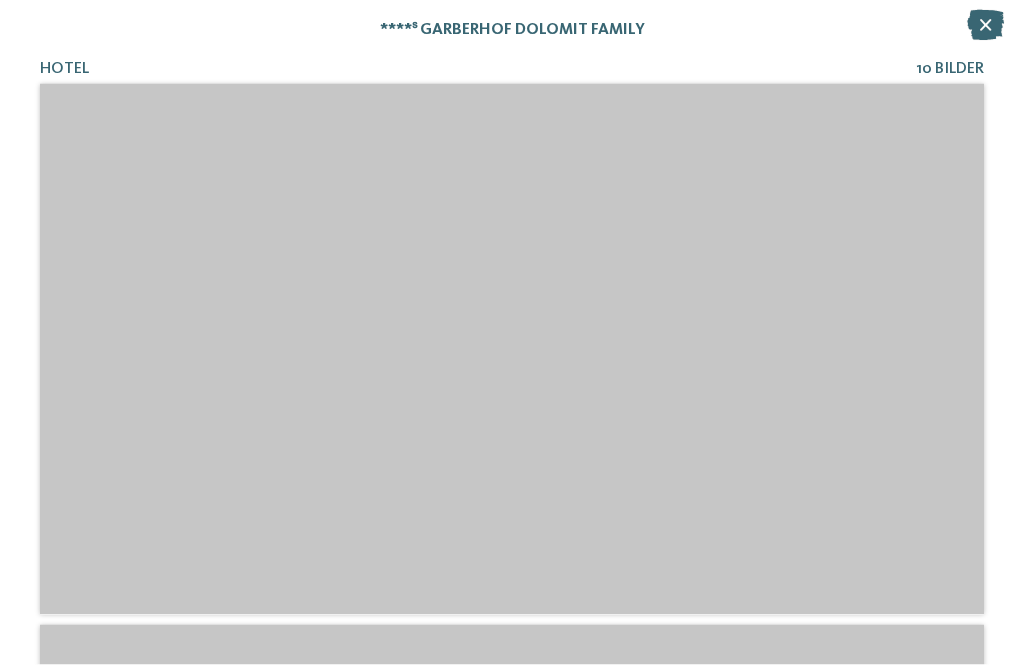 scroll, scrollTop: 499, scrollLeft: 0, axis: vertical 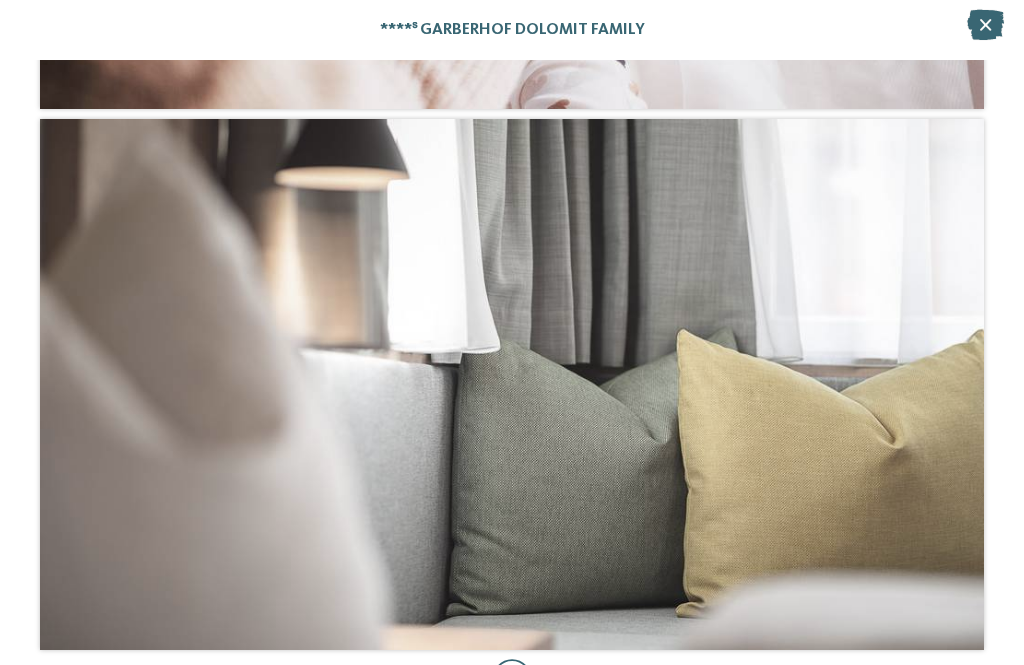 click at bounding box center [512, 680] 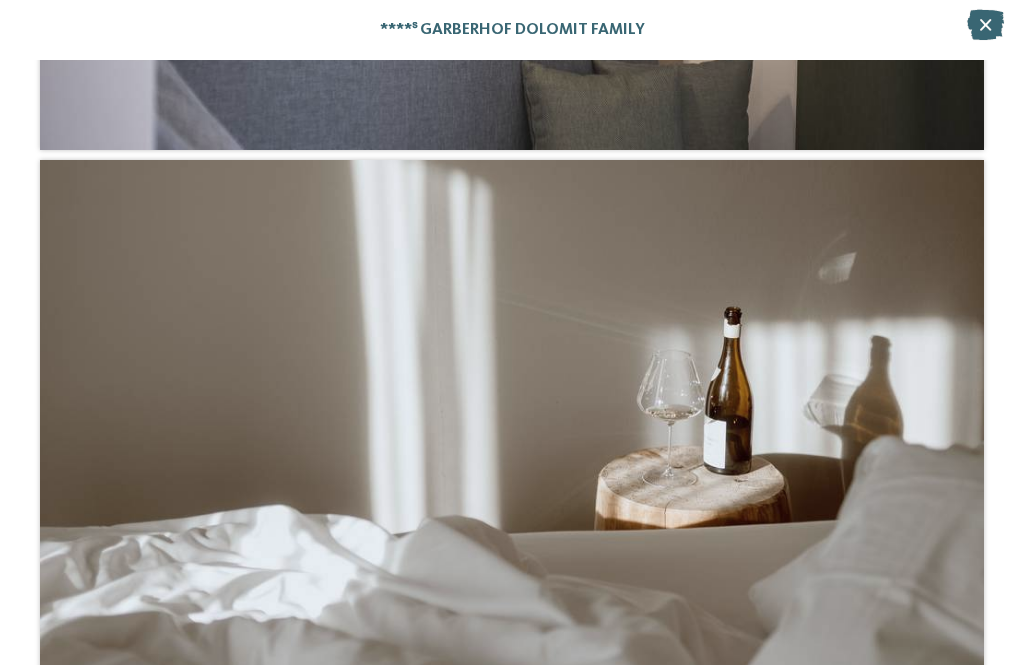 scroll, scrollTop: 11572, scrollLeft: 0, axis: vertical 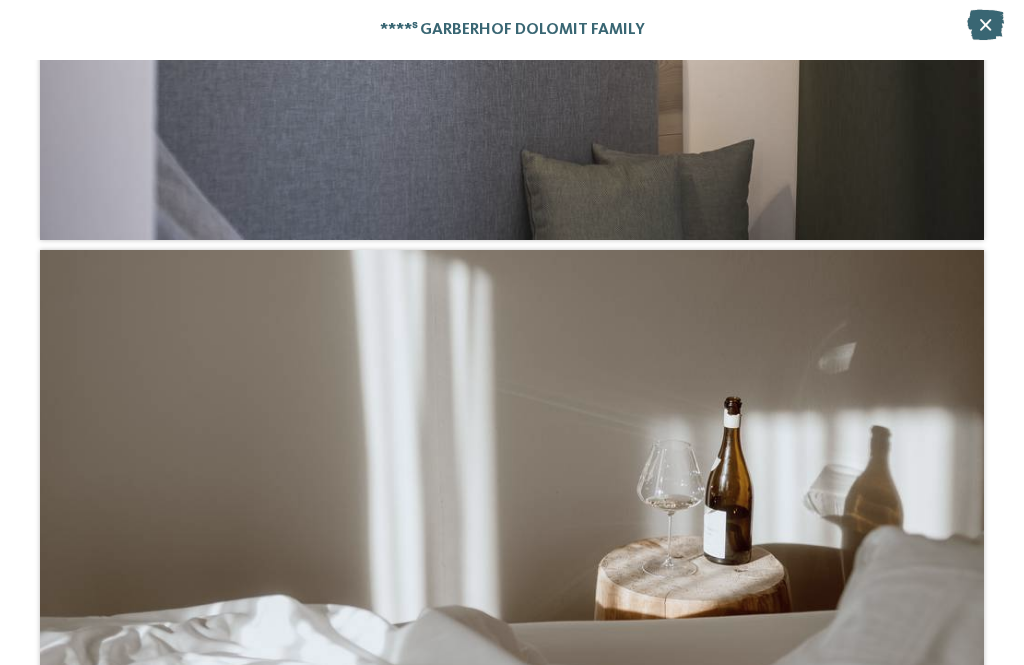 click at bounding box center (985, 25) 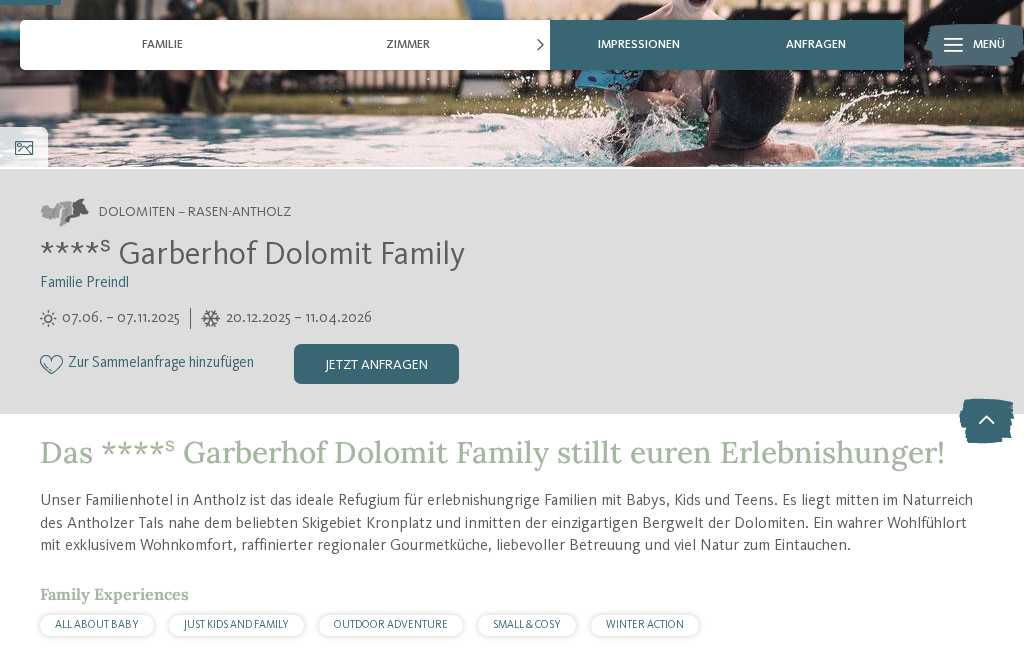 scroll, scrollTop: 0, scrollLeft: 0, axis: both 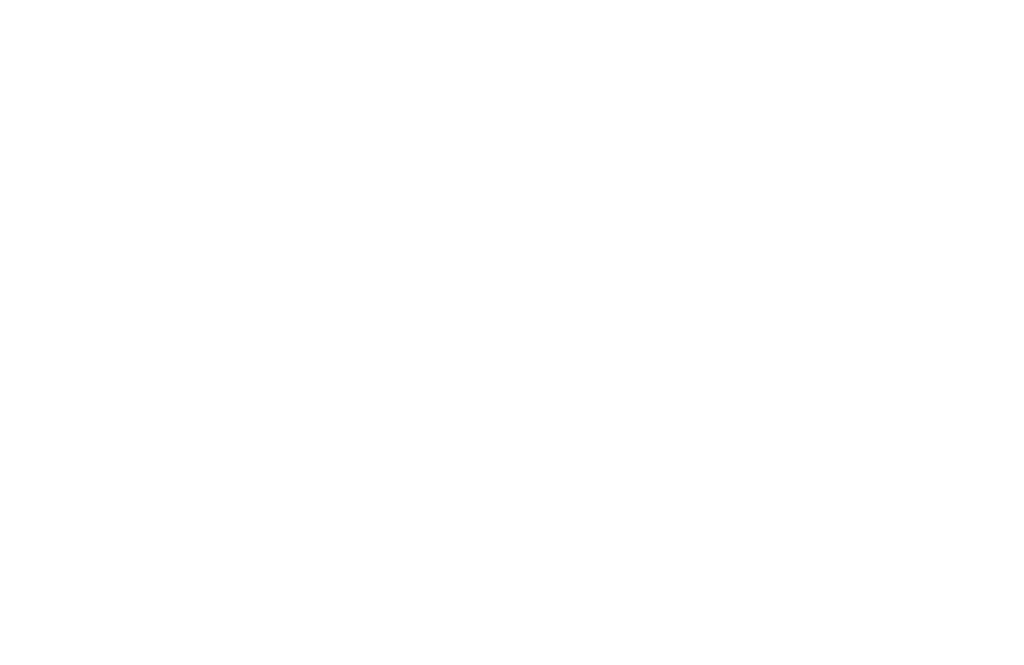click on "Impressionen" at bounding box center (638, 45) 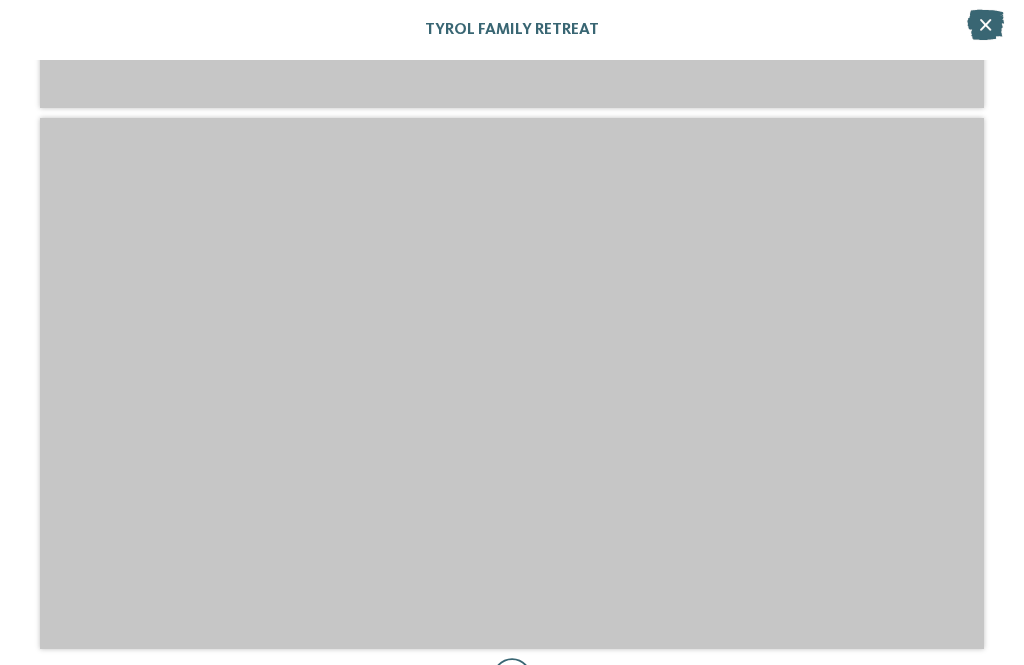 scroll, scrollTop: 7916, scrollLeft: 0, axis: vertical 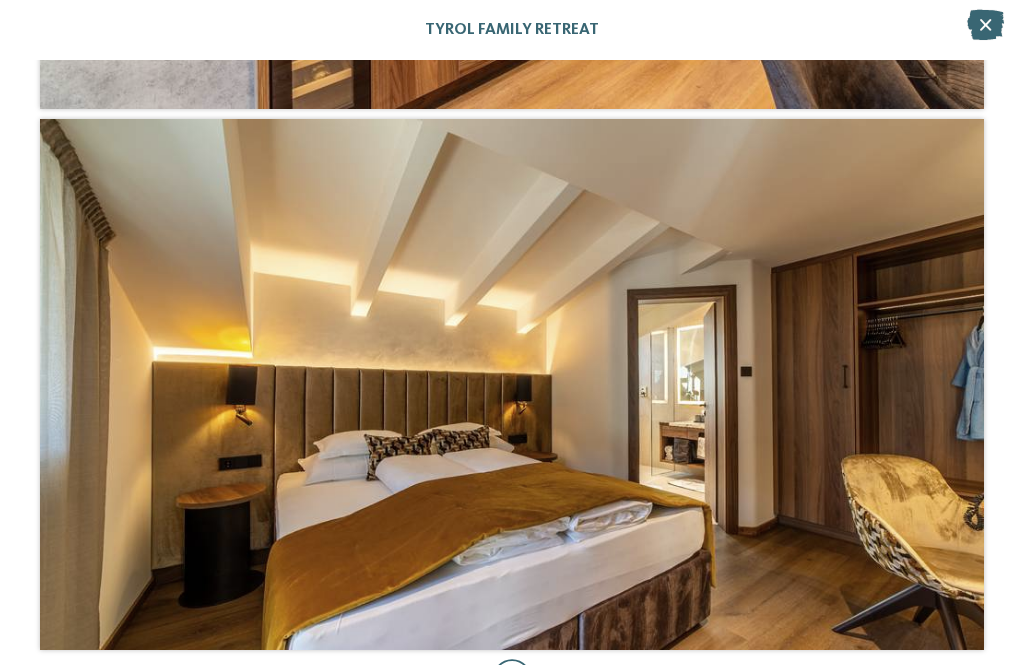 click at bounding box center [512, 680] 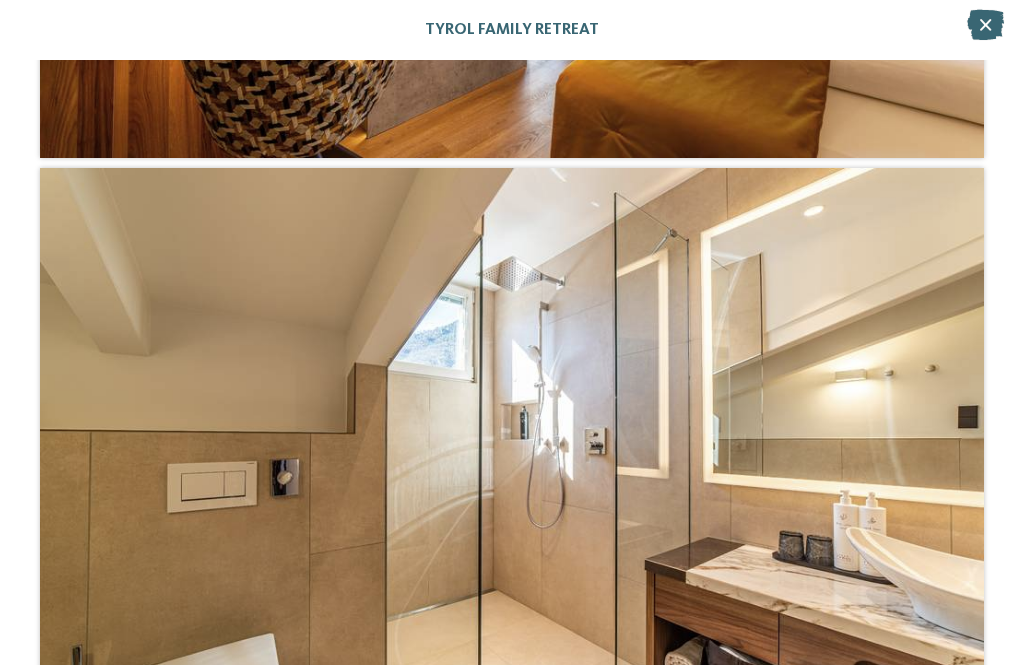 scroll, scrollTop: 8948, scrollLeft: 0, axis: vertical 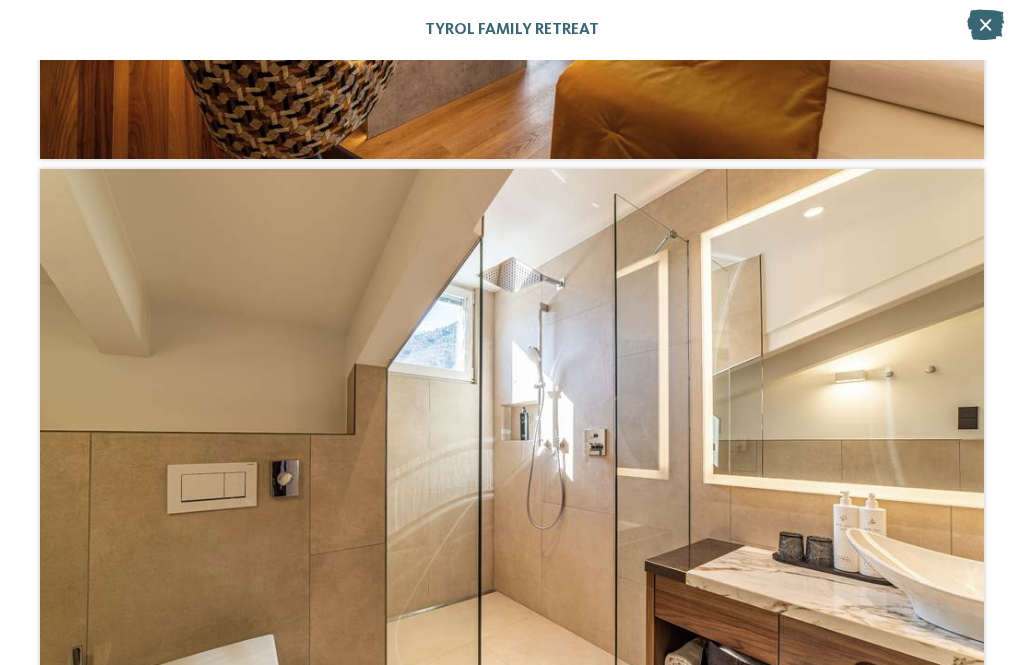 click at bounding box center (512, 434) 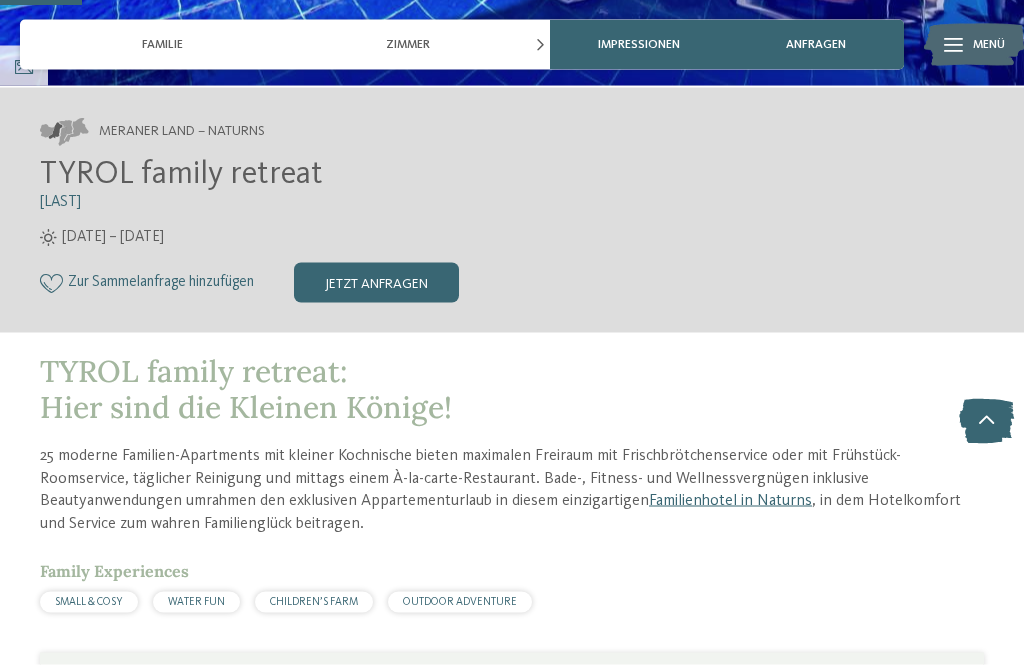 scroll, scrollTop: 578, scrollLeft: 0, axis: vertical 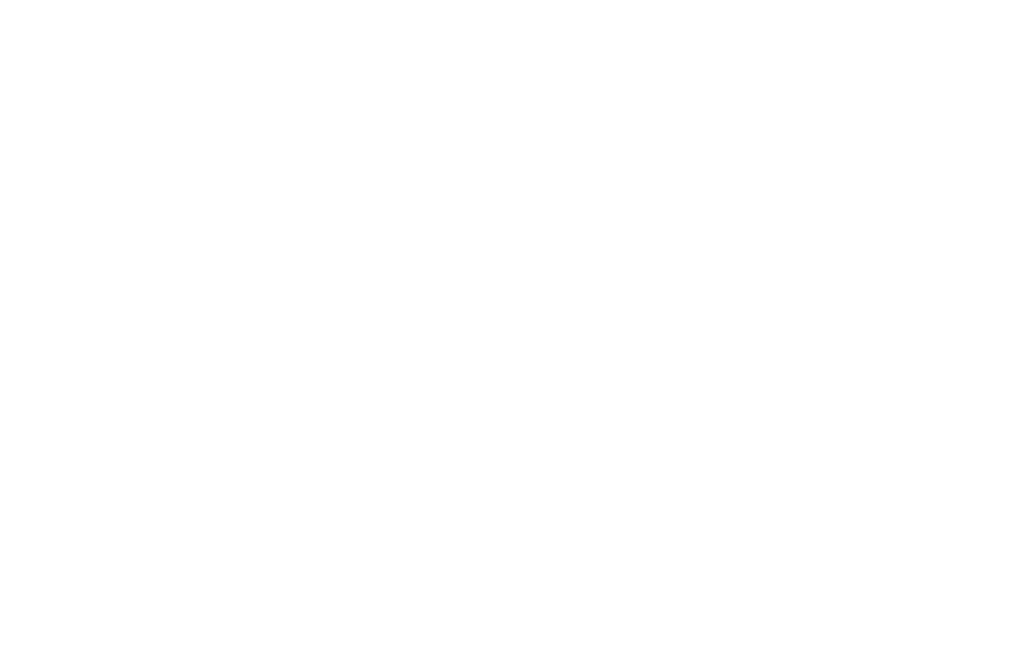 click on "Impressionen" at bounding box center (639, 45) 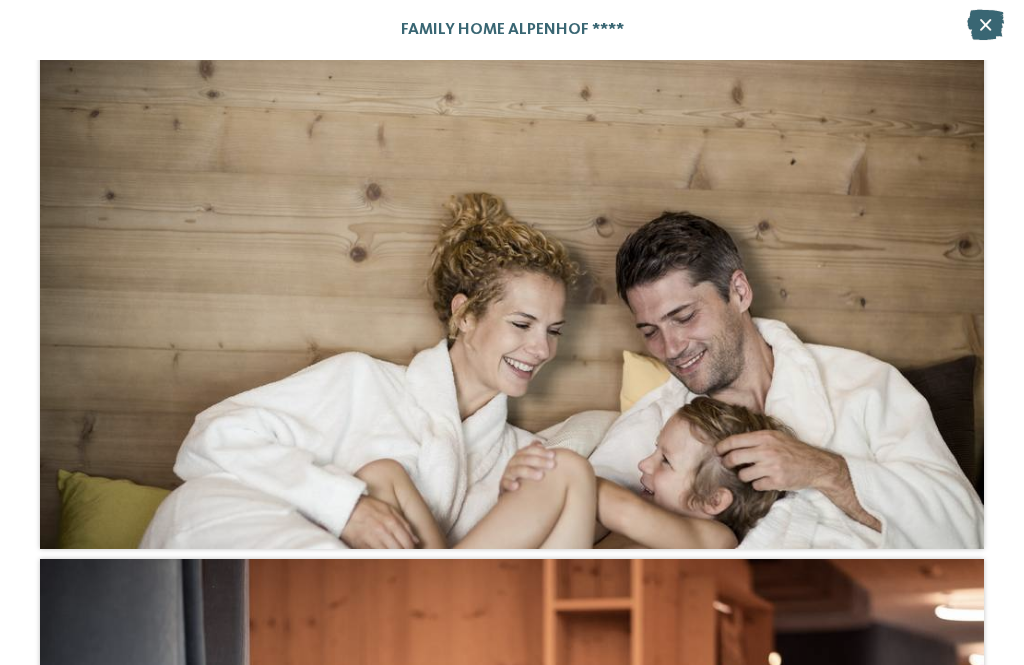 scroll, scrollTop: 3500, scrollLeft: 0, axis: vertical 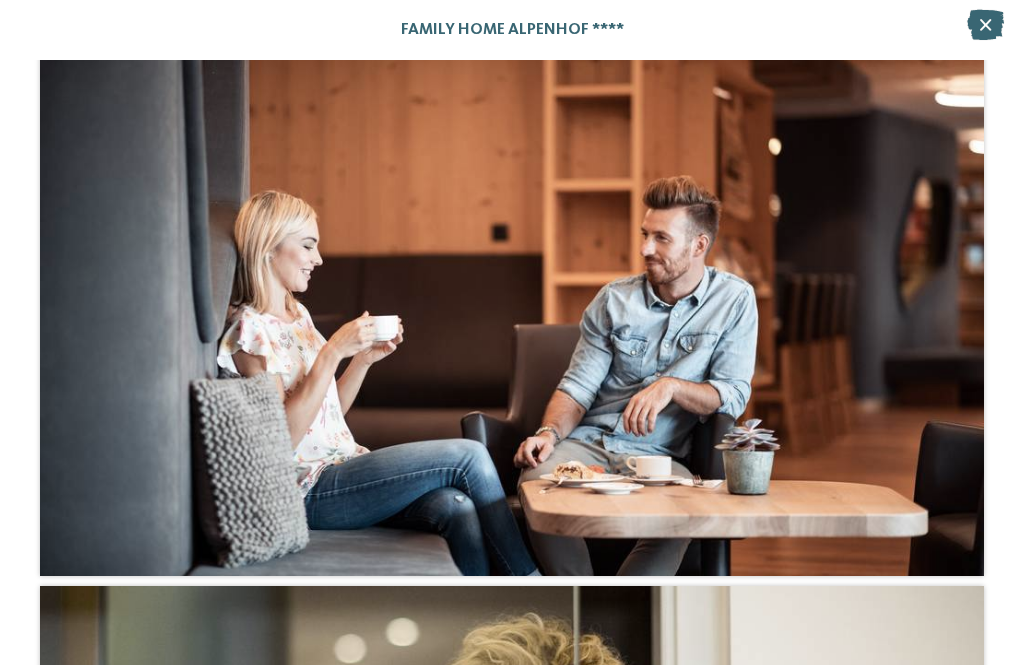 click at bounding box center (512, -571) 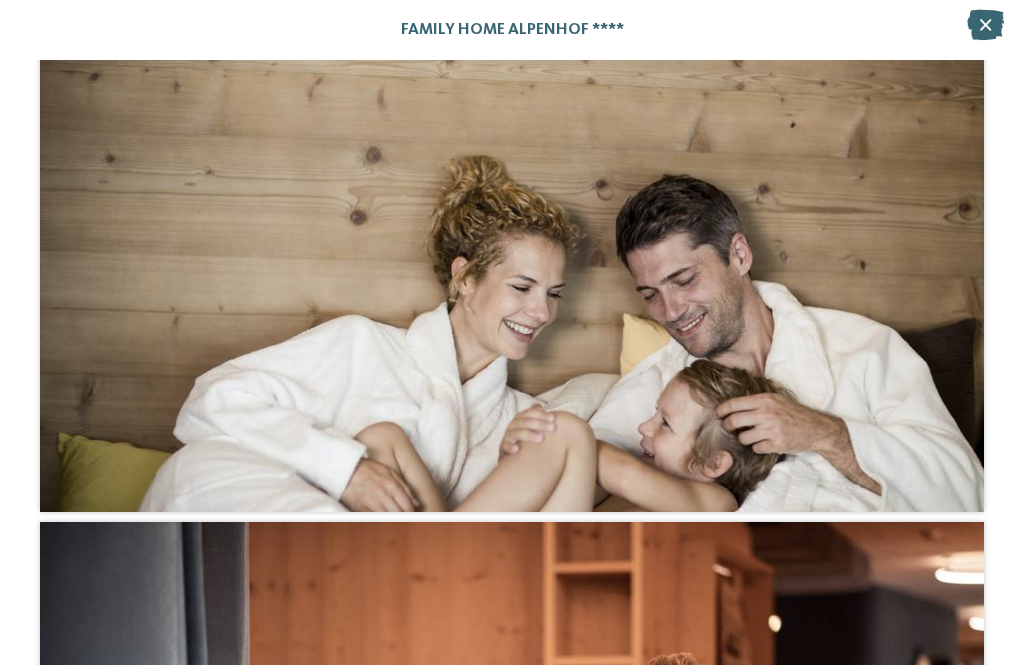 scroll, scrollTop: 9967, scrollLeft: 0, axis: vertical 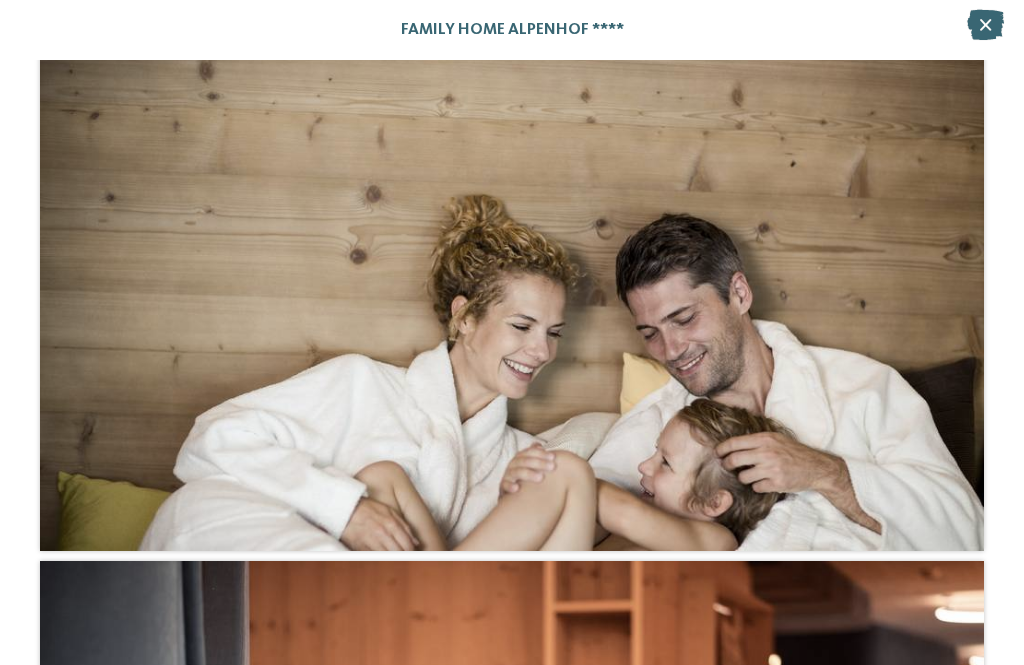 click at bounding box center (985, 25) 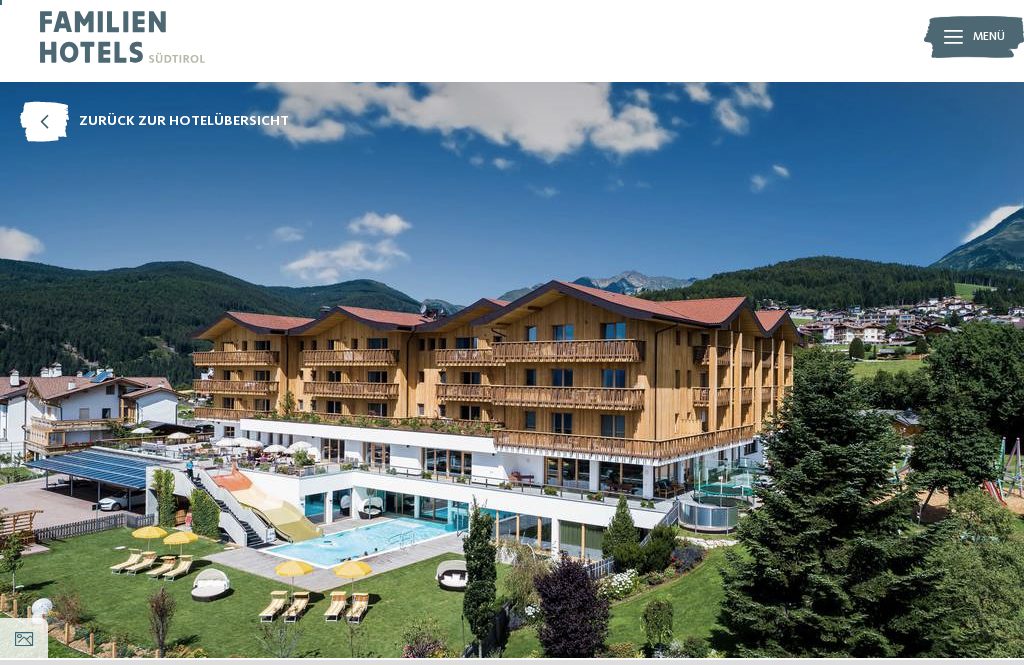 scroll, scrollTop: 0, scrollLeft: 0, axis: both 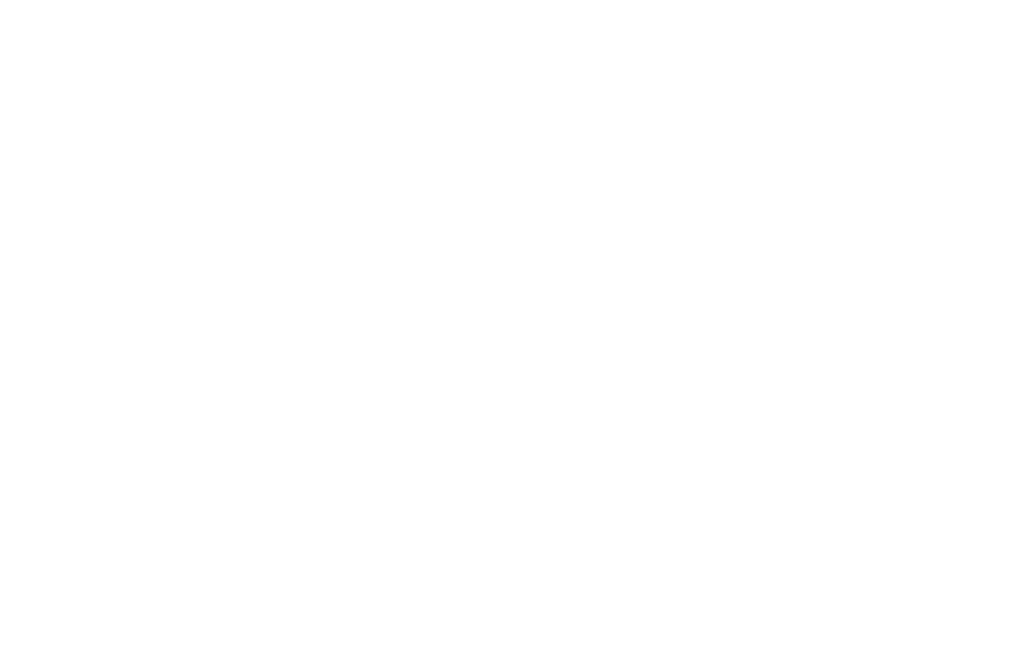 click at bounding box center [981, 203] 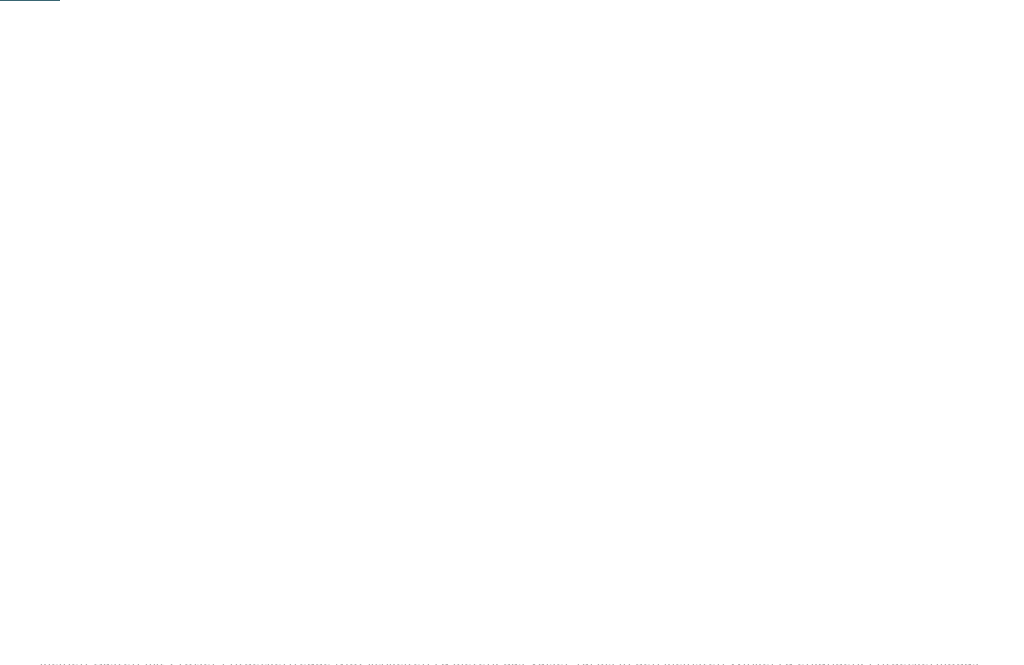 scroll, scrollTop: 394, scrollLeft: 0, axis: vertical 